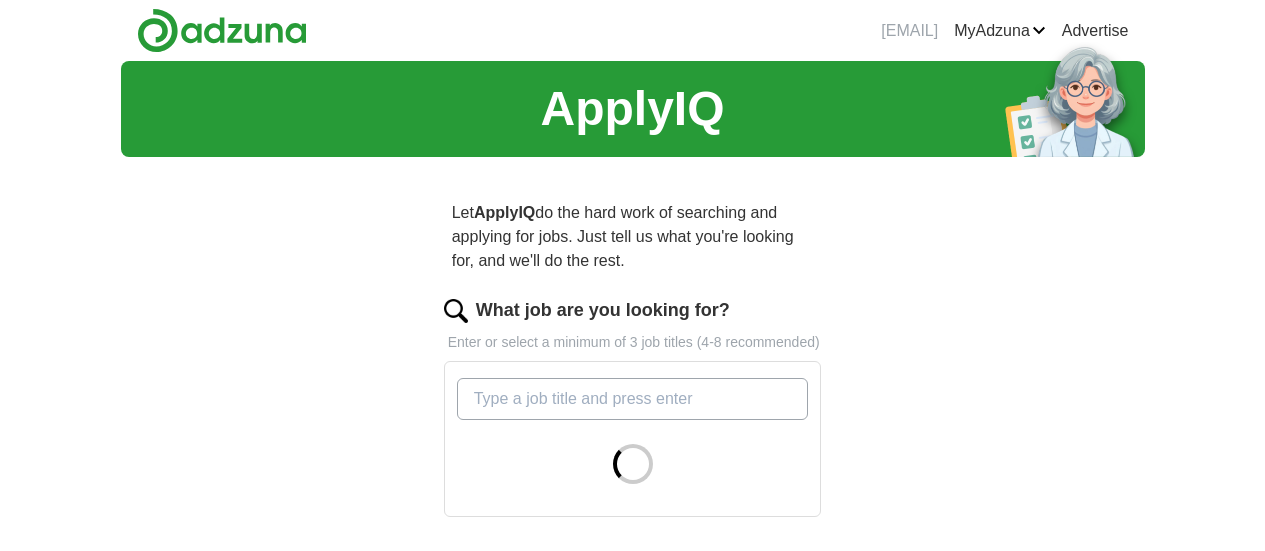 scroll, scrollTop: 0, scrollLeft: 0, axis: both 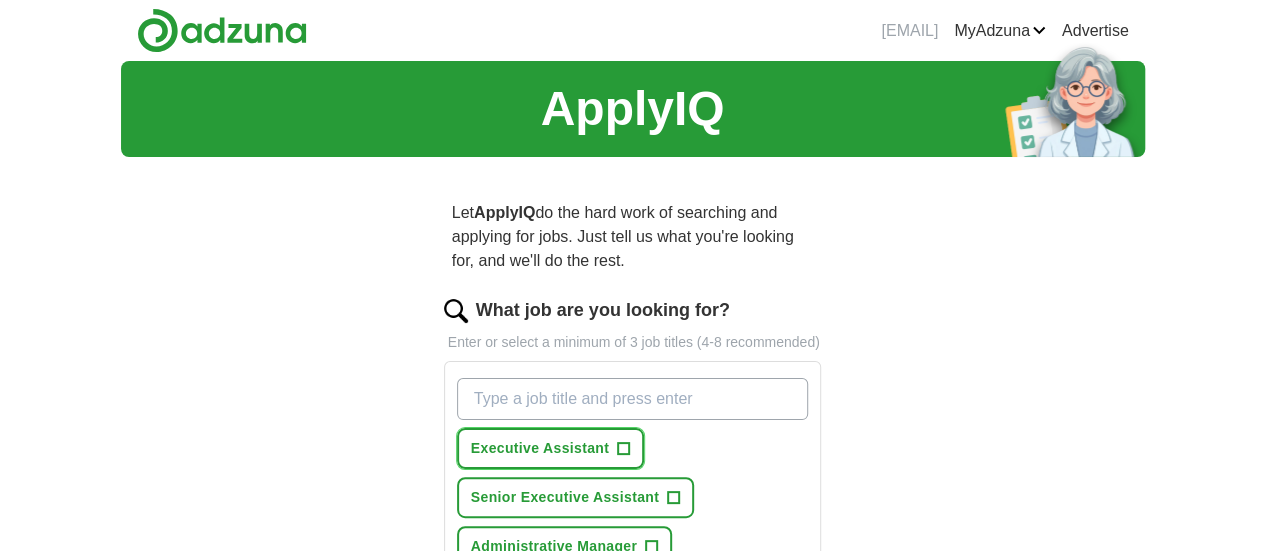 click on "Executive Assistant" at bounding box center (540, 448) 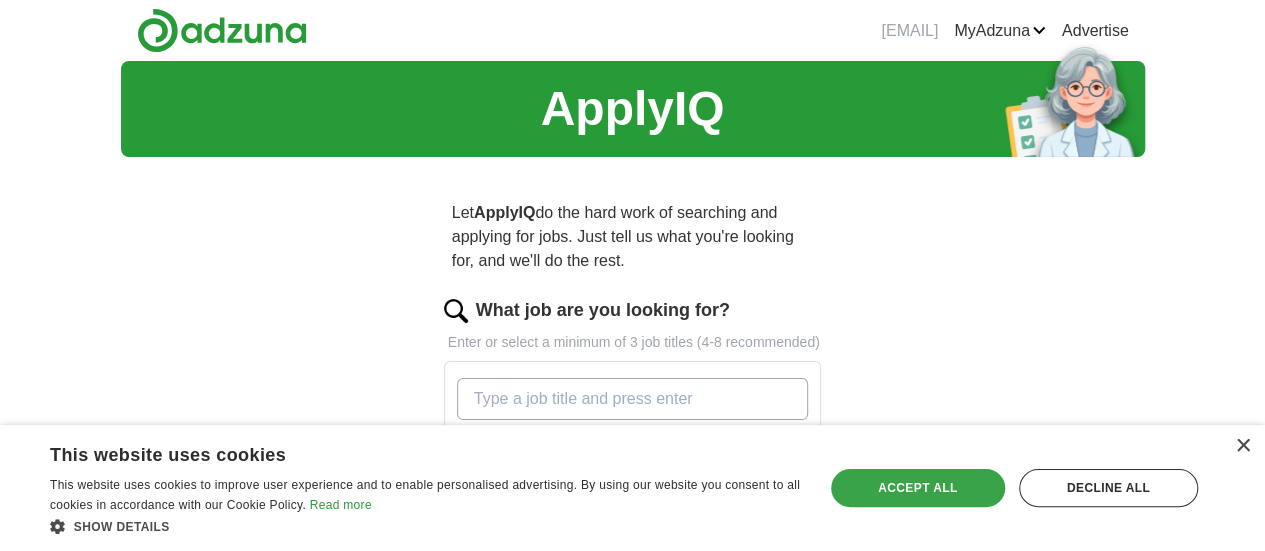 click on "Accept all" at bounding box center (918, 488) 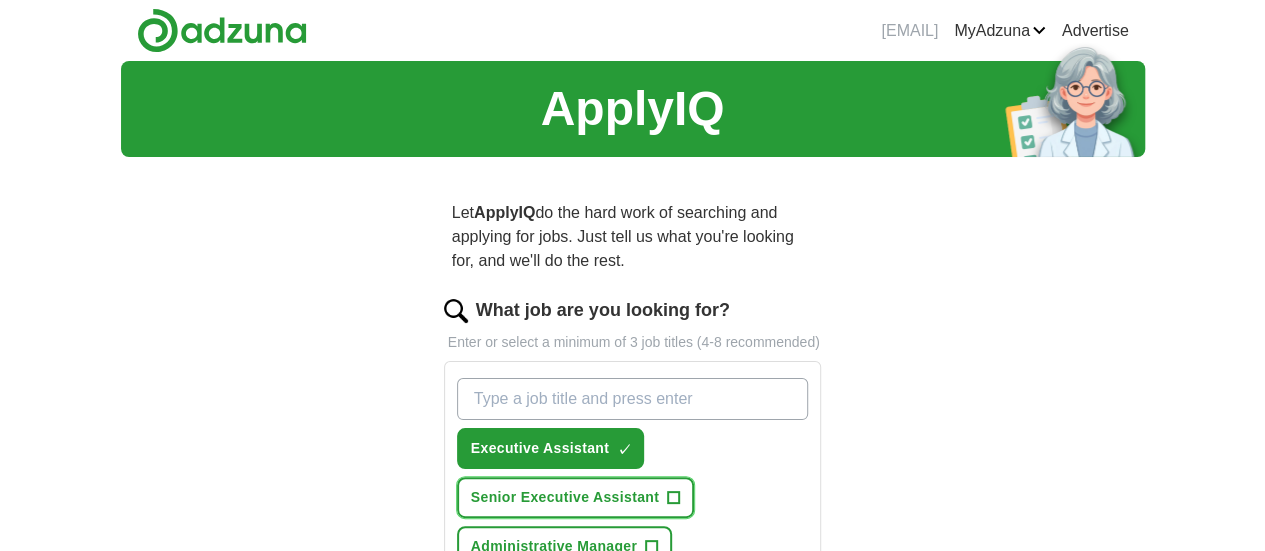 click on "Senior Executive Assistant" at bounding box center (565, 497) 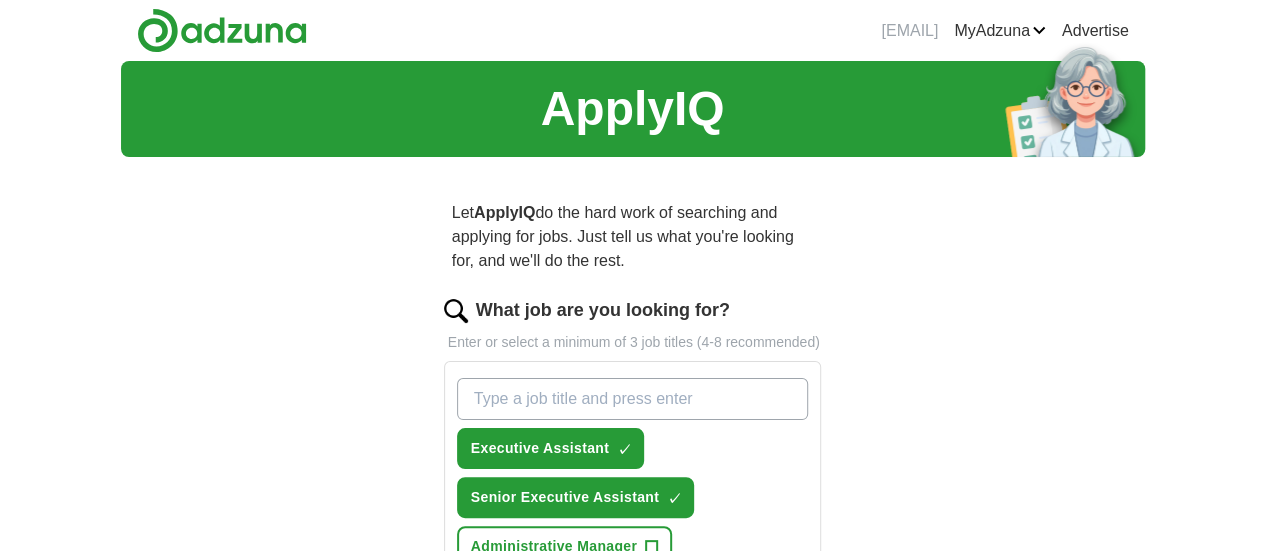 click on "Personal Assistant +" at bounding box center [547, 644] 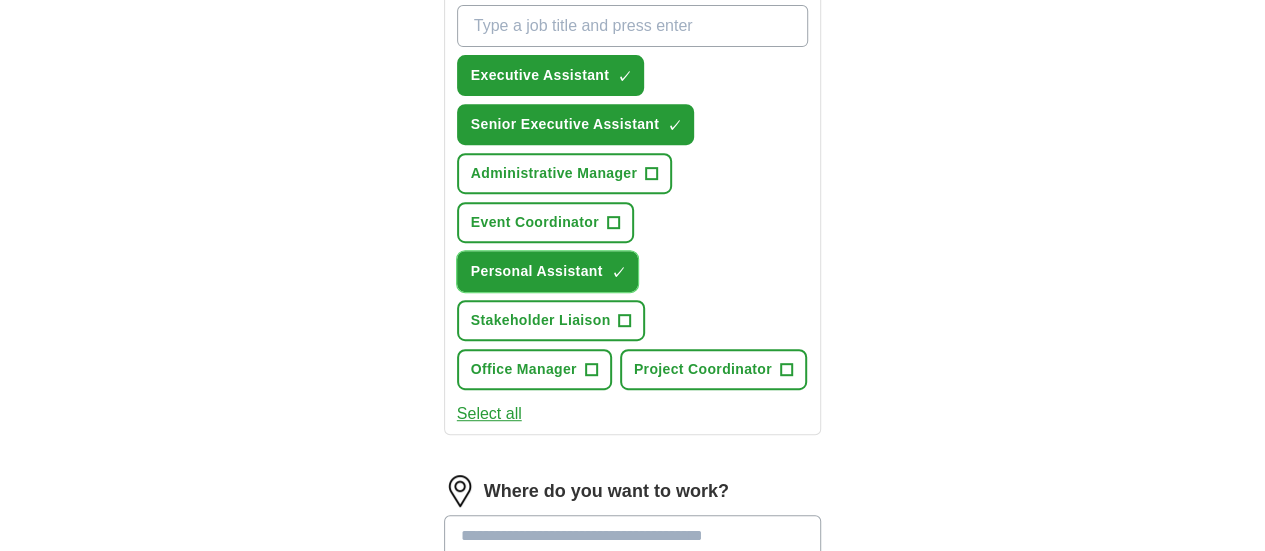scroll, scrollTop: 376, scrollLeft: 0, axis: vertical 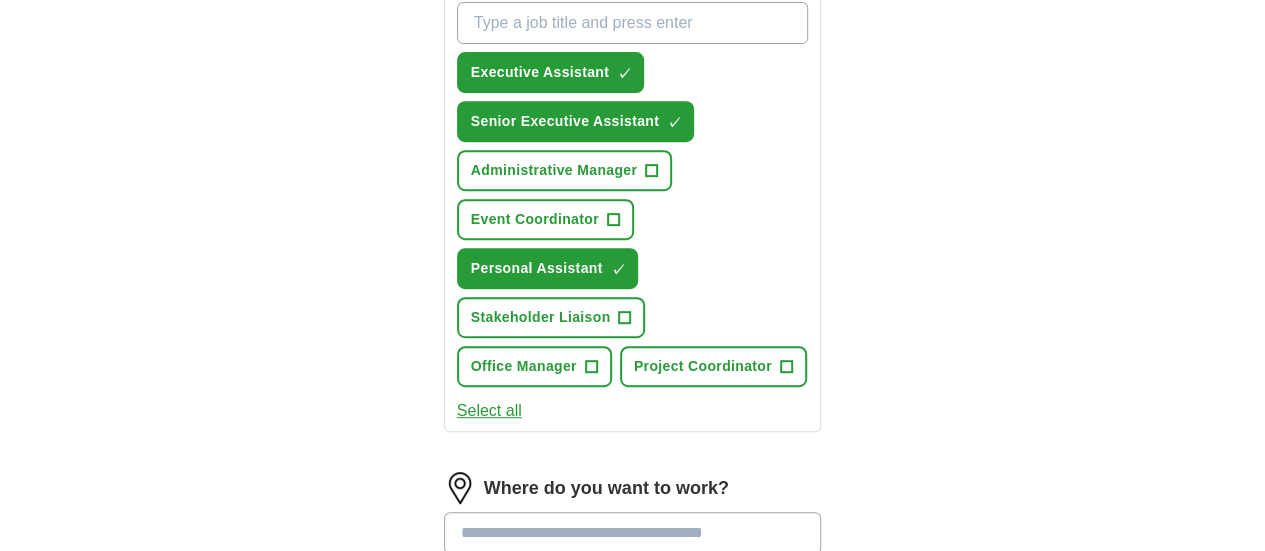 click on "25 mile radius" at bounding box center [633, 591] 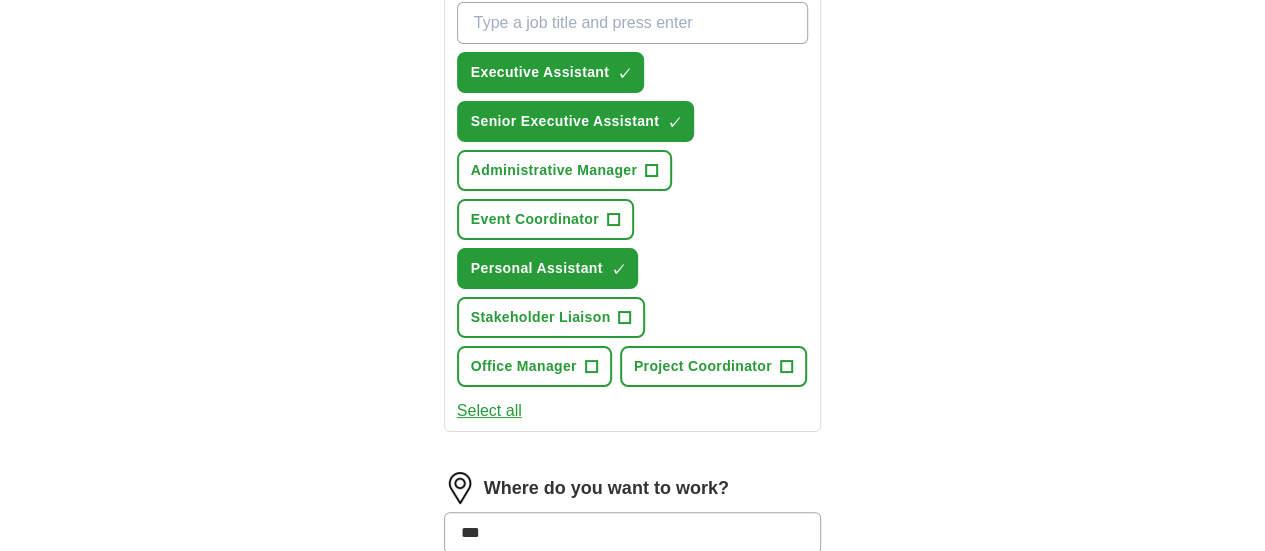 type on "**" 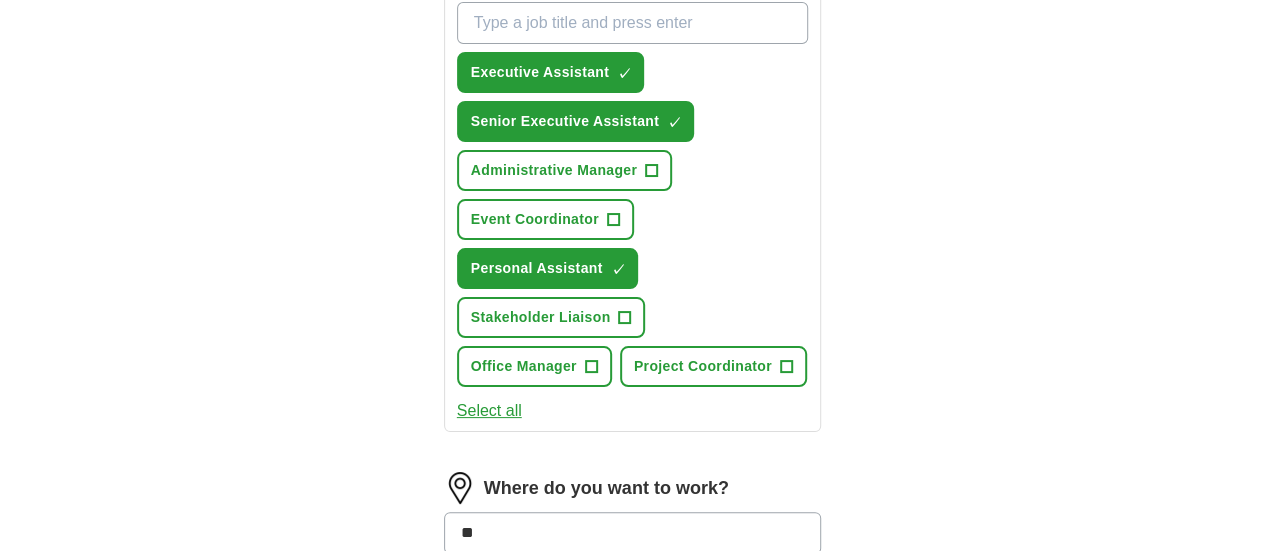 click on "Lo[CITY] ([COUNTRY])" at bounding box center [633, 583] 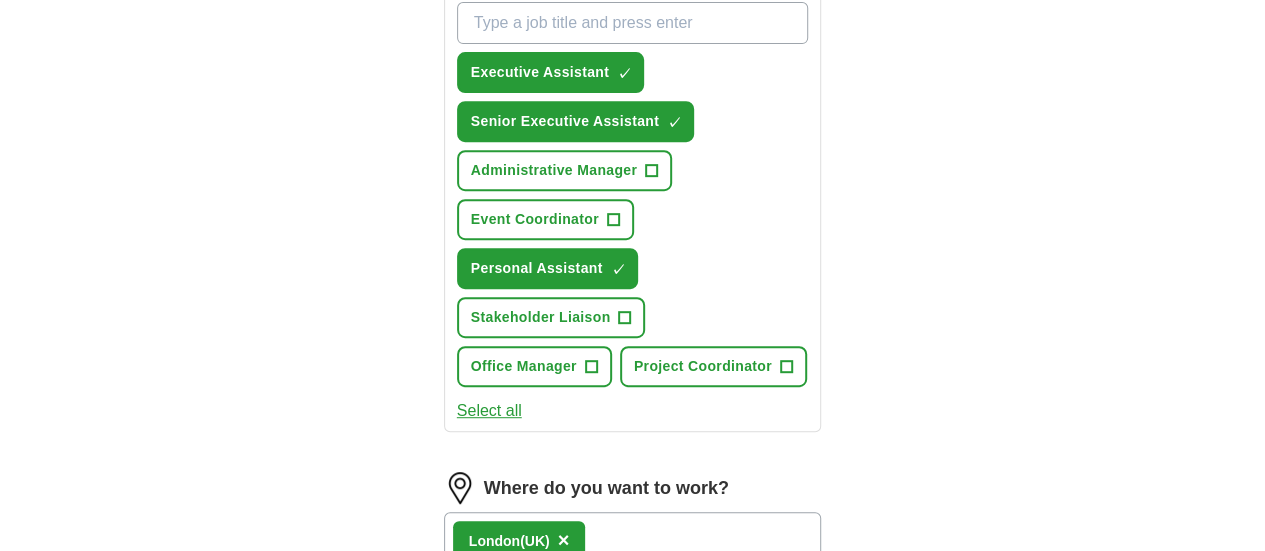 scroll, scrollTop: 854, scrollLeft: 0, axis: vertical 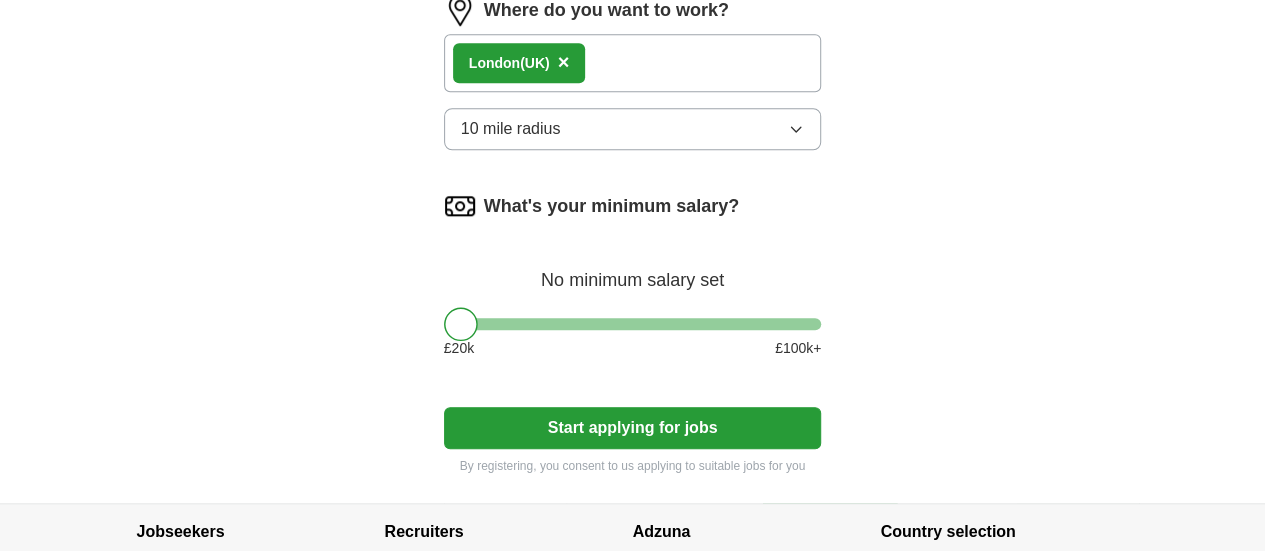 click on "Start applying for jobs" at bounding box center (633, 428) 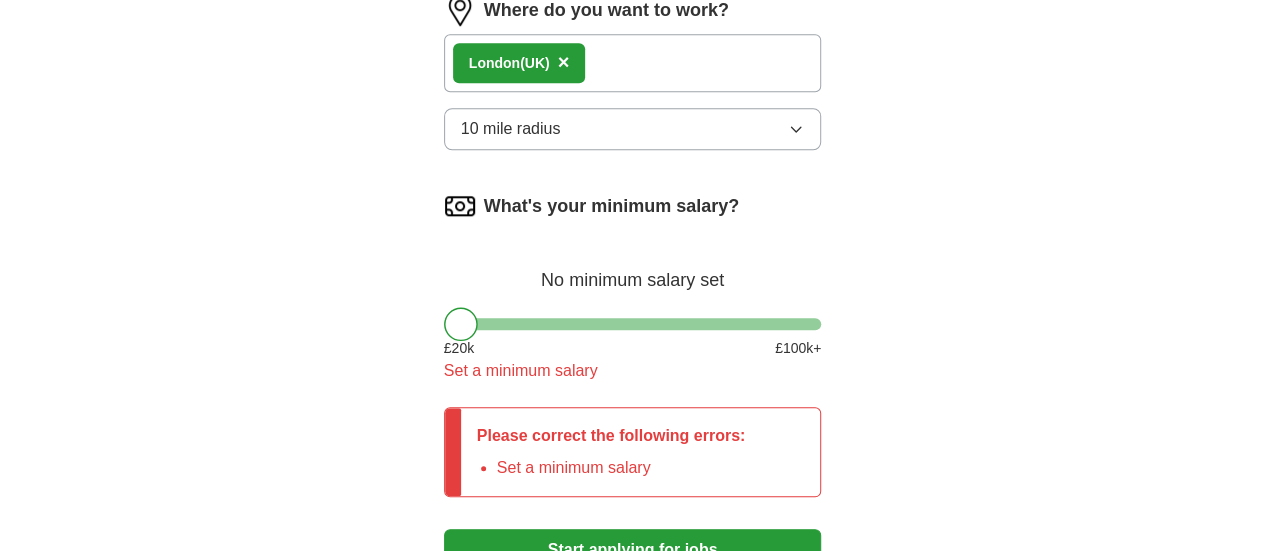drag, startPoint x: 442, startPoint y: 156, endPoint x: 600, endPoint y: 159, distance: 158.02847 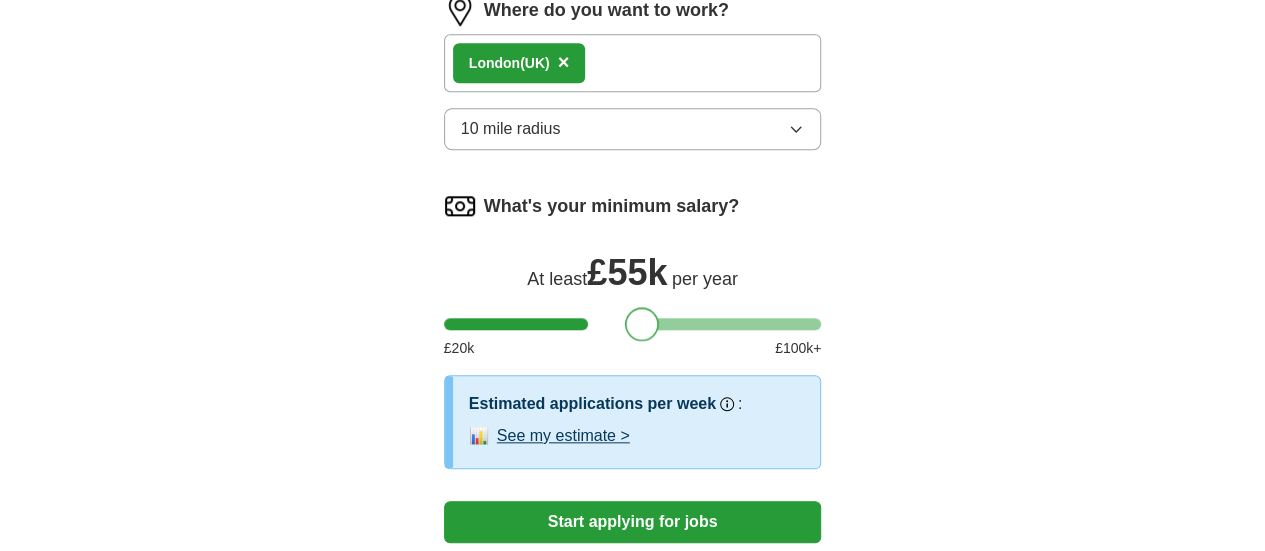 click at bounding box center (642, 324) 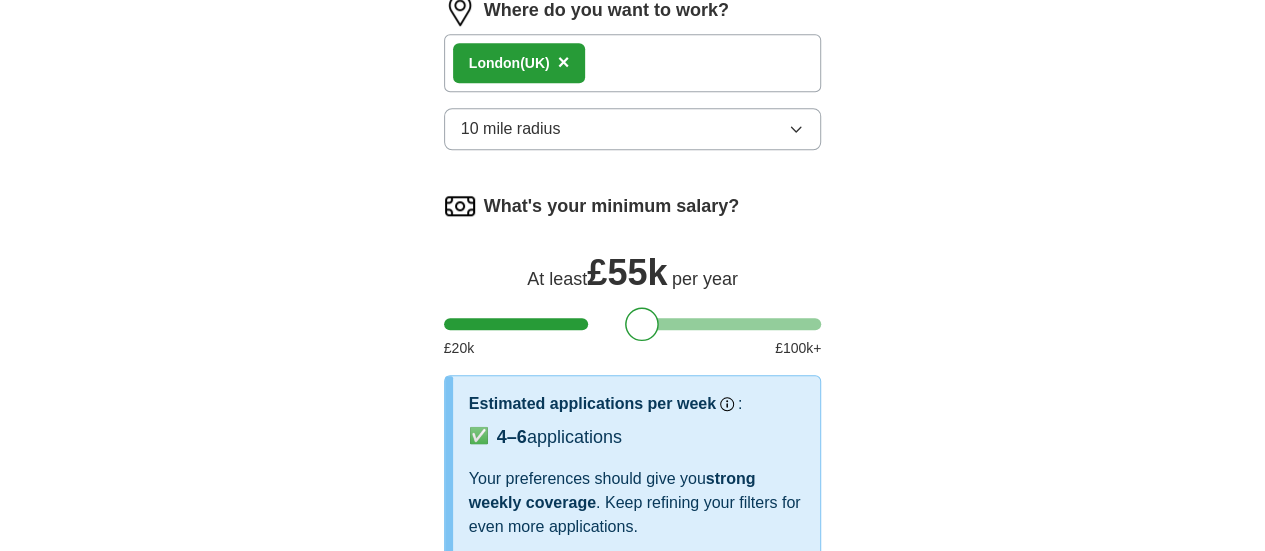 select on "**" 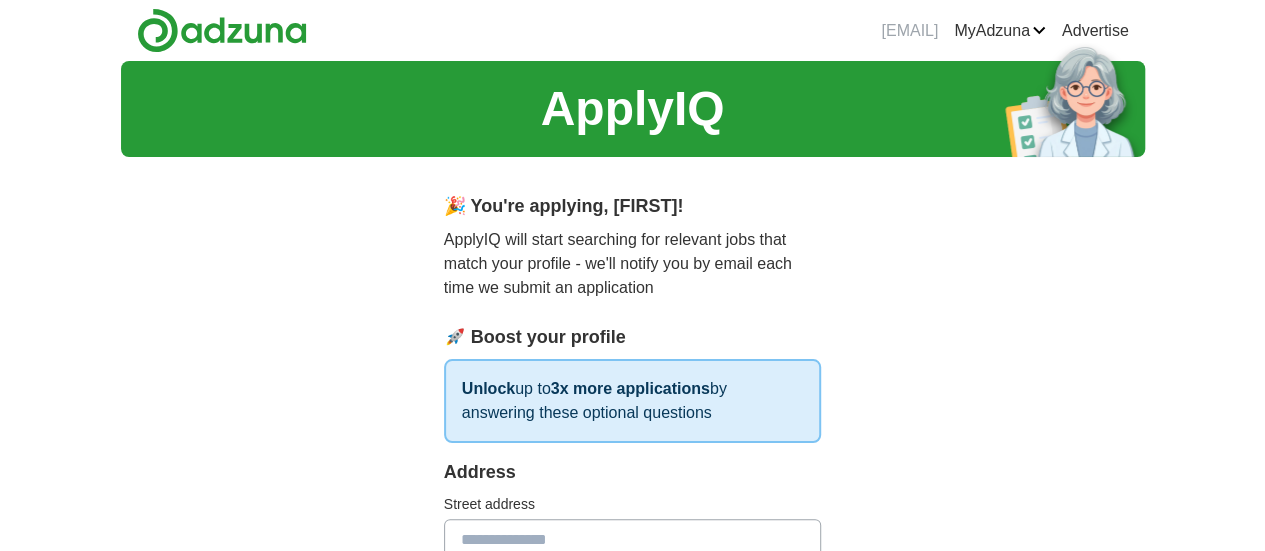 scroll, scrollTop: 482, scrollLeft: 0, axis: vertical 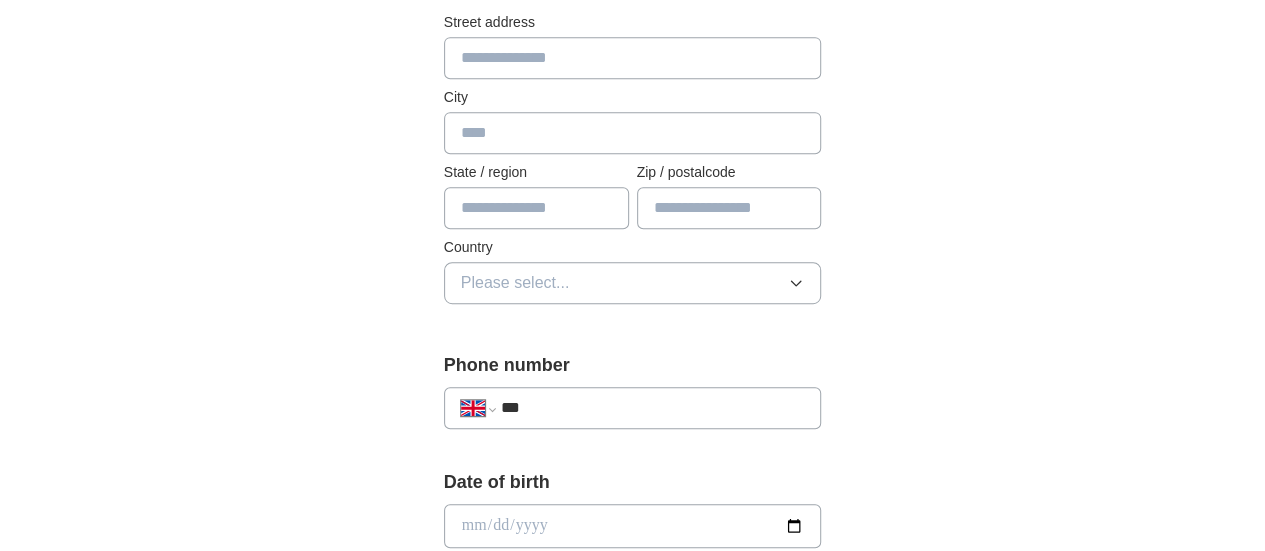 click at bounding box center [633, 58] 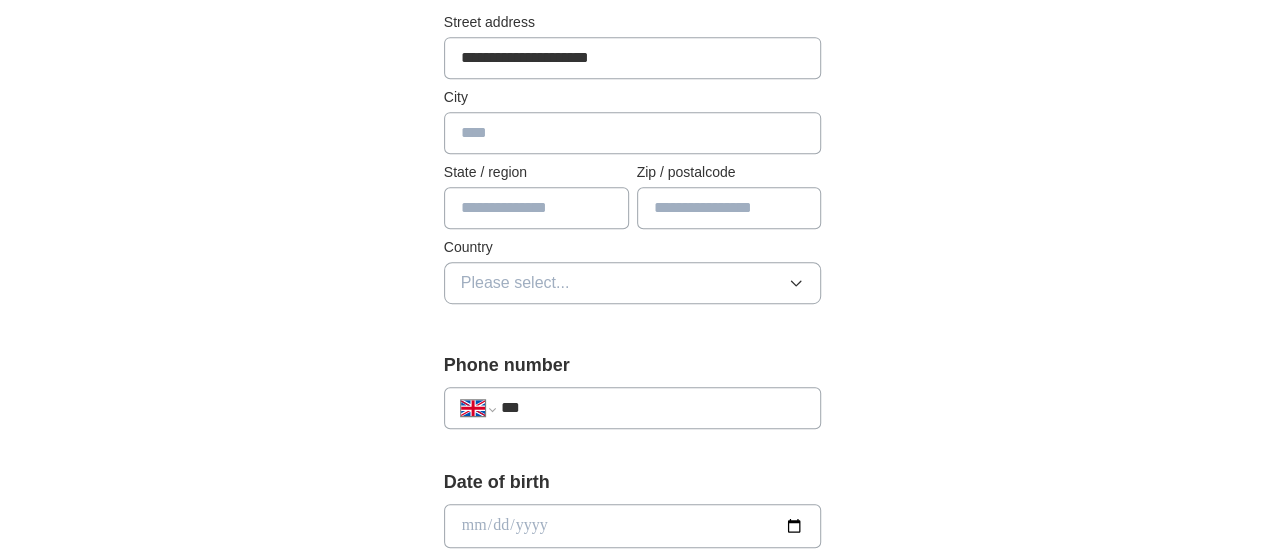 type on "**********" 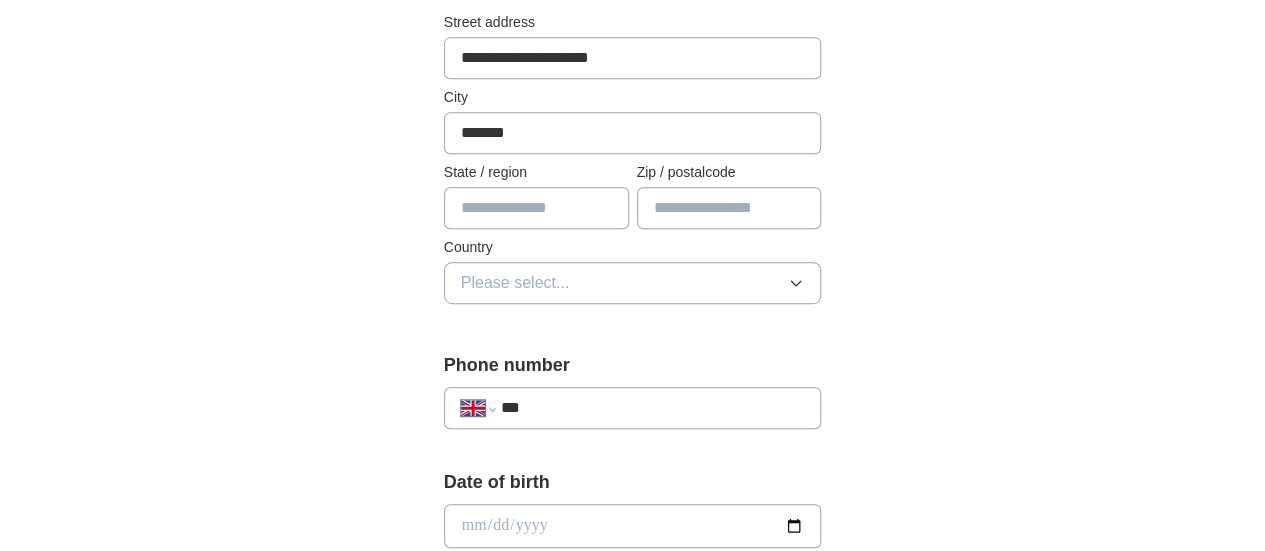 type on "******" 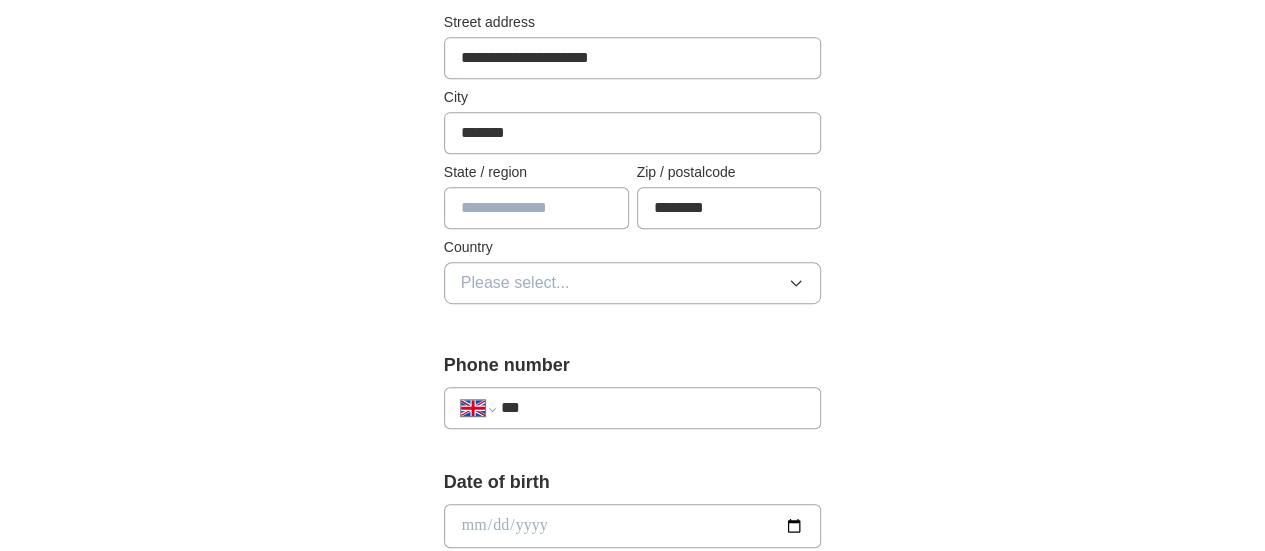 type on "********" 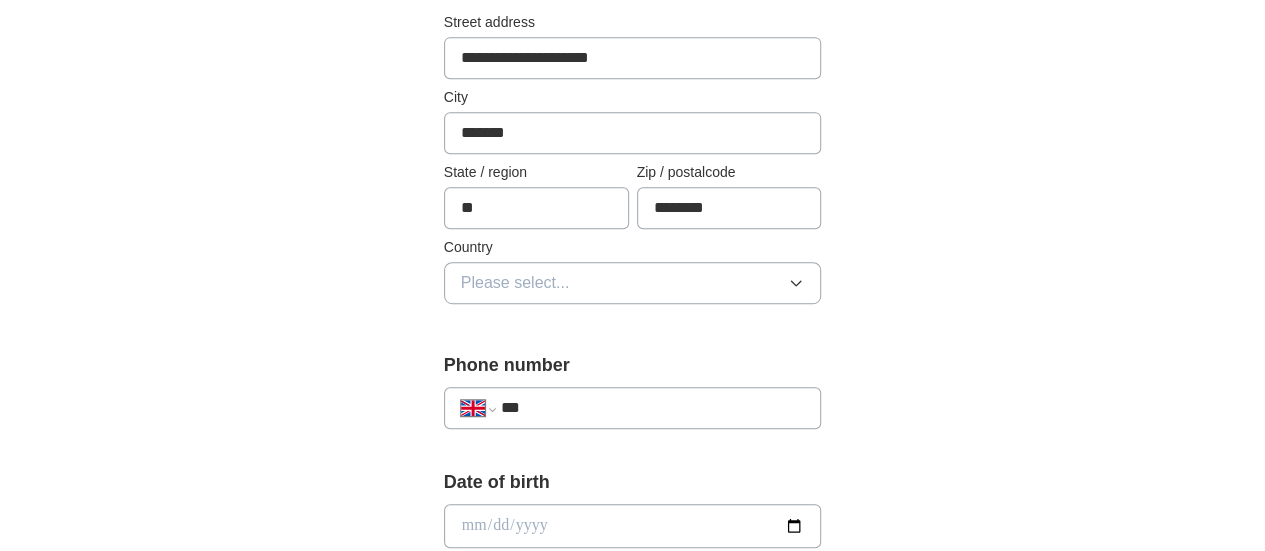 type on "*" 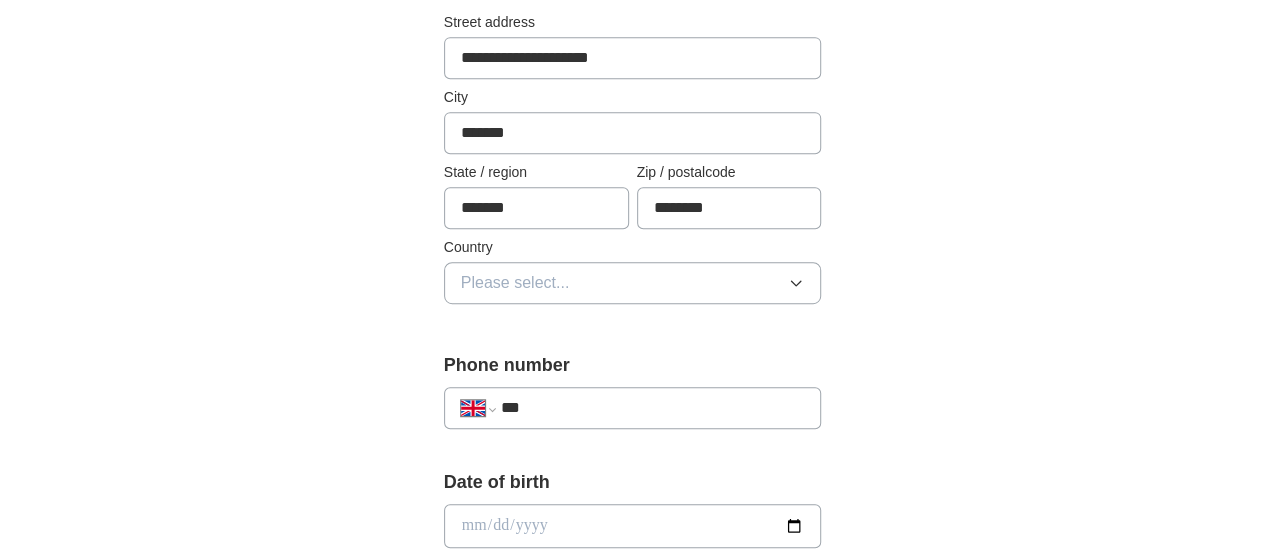 type on "******" 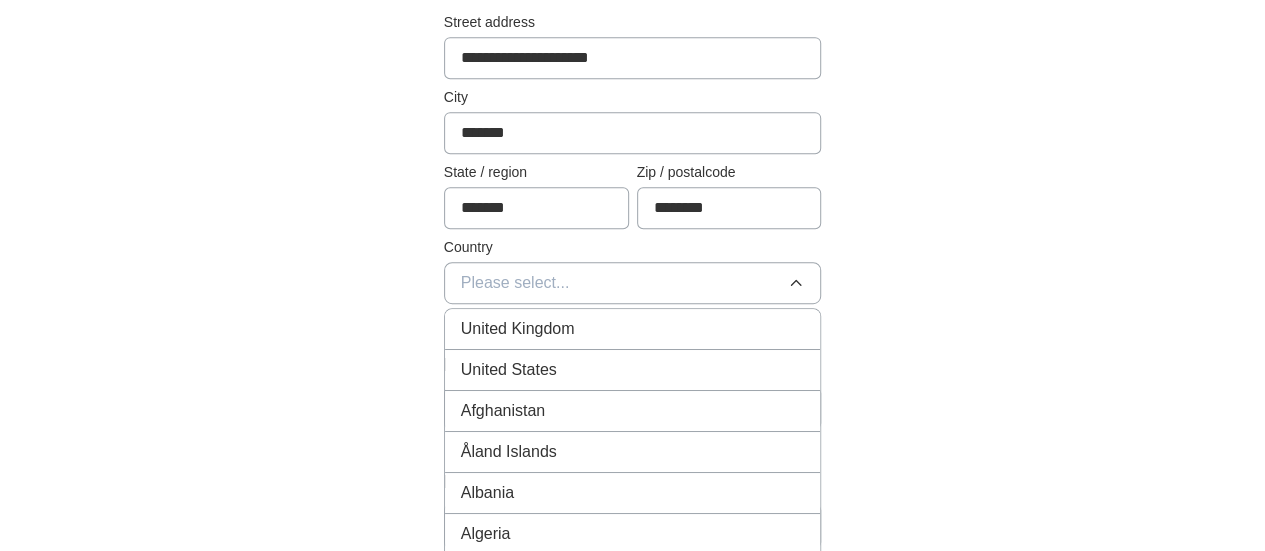 click on "United Kingdom" at bounding box center [633, 329] 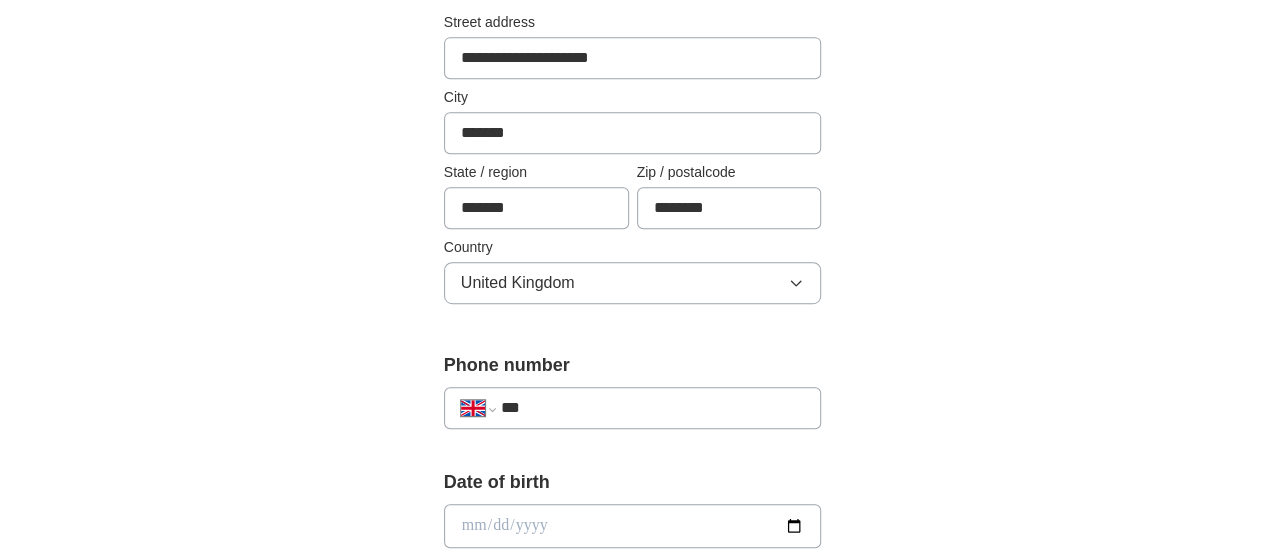 click on "***" at bounding box center (653, 408) 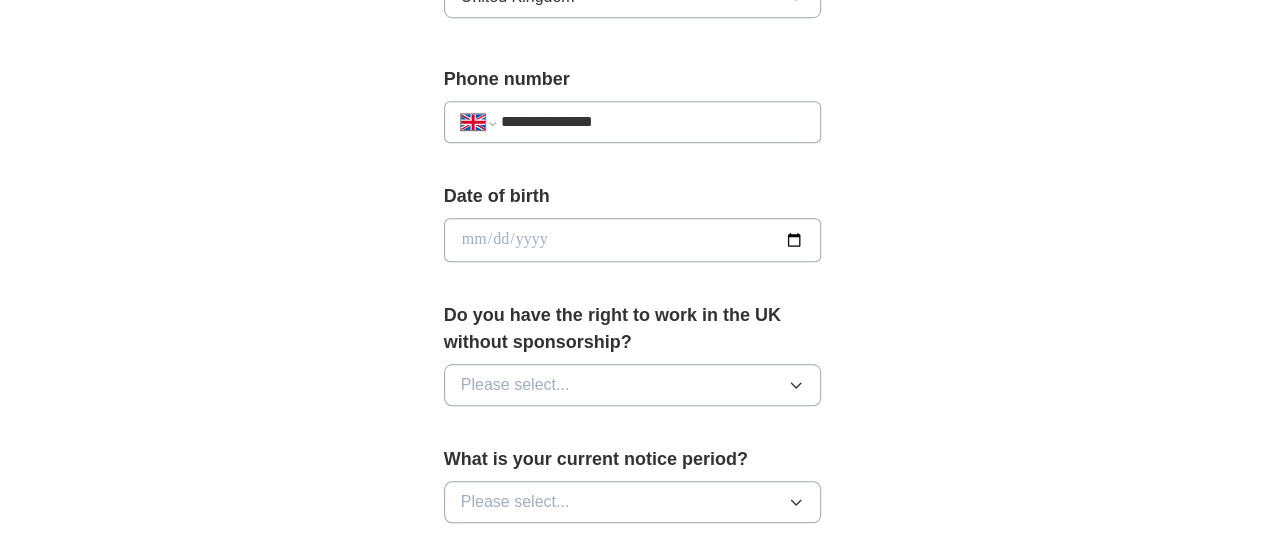 scroll, scrollTop: 776, scrollLeft: 0, axis: vertical 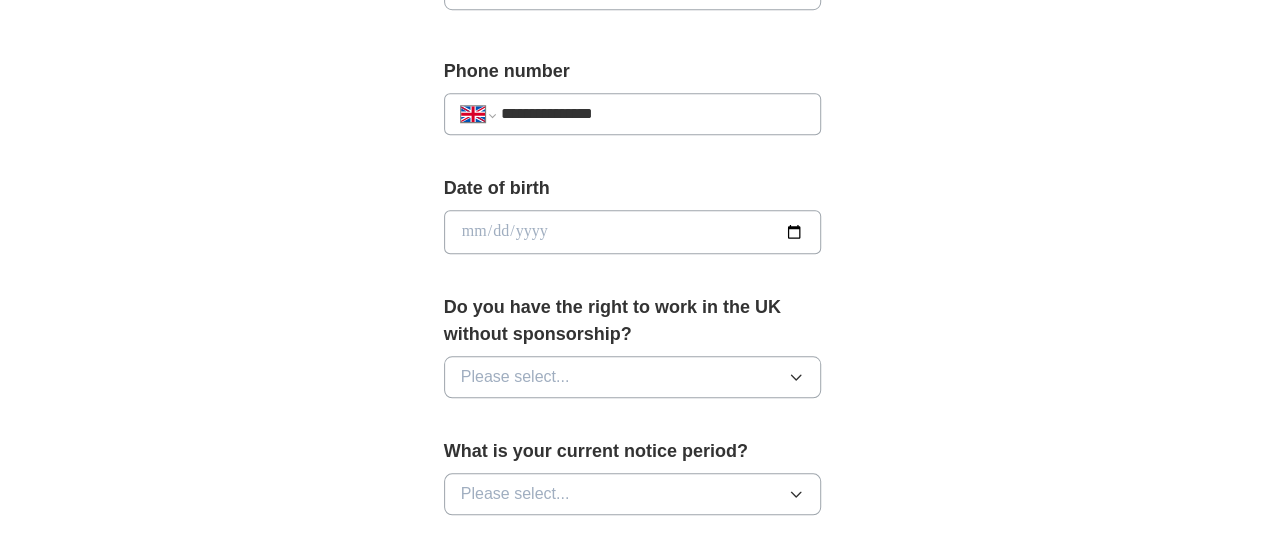 type on "**********" 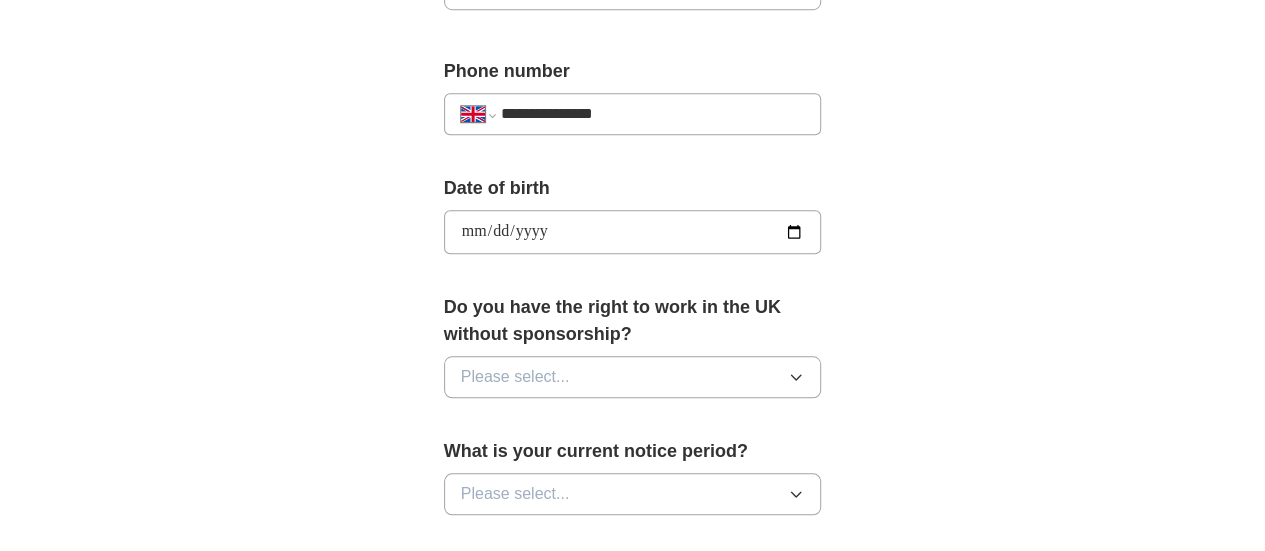 type on "**********" 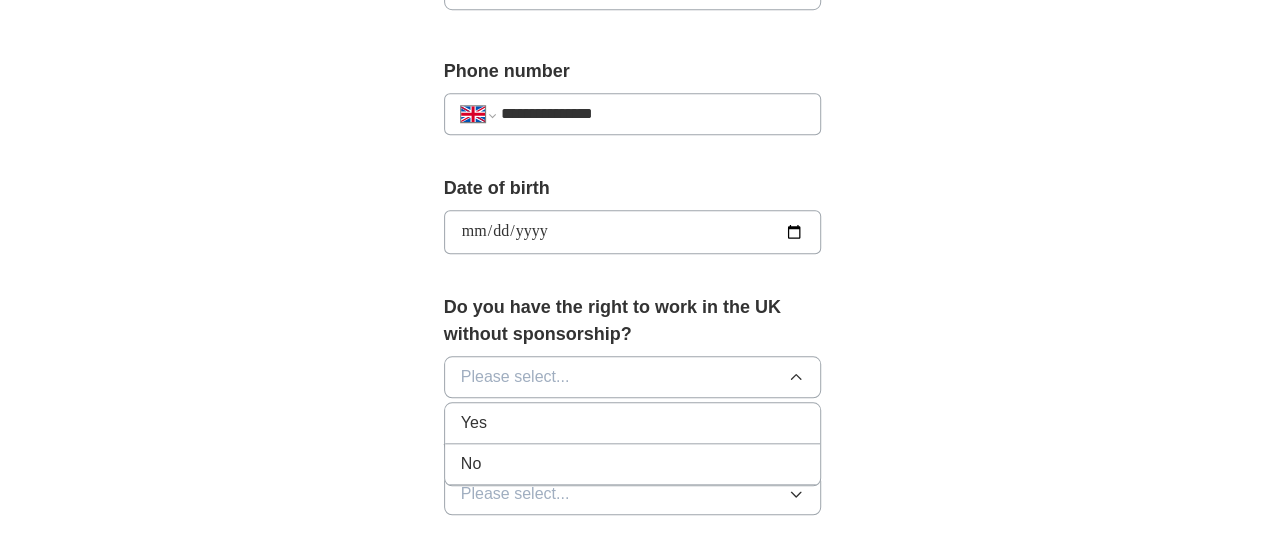 click on "Yes" at bounding box center (633, 423) 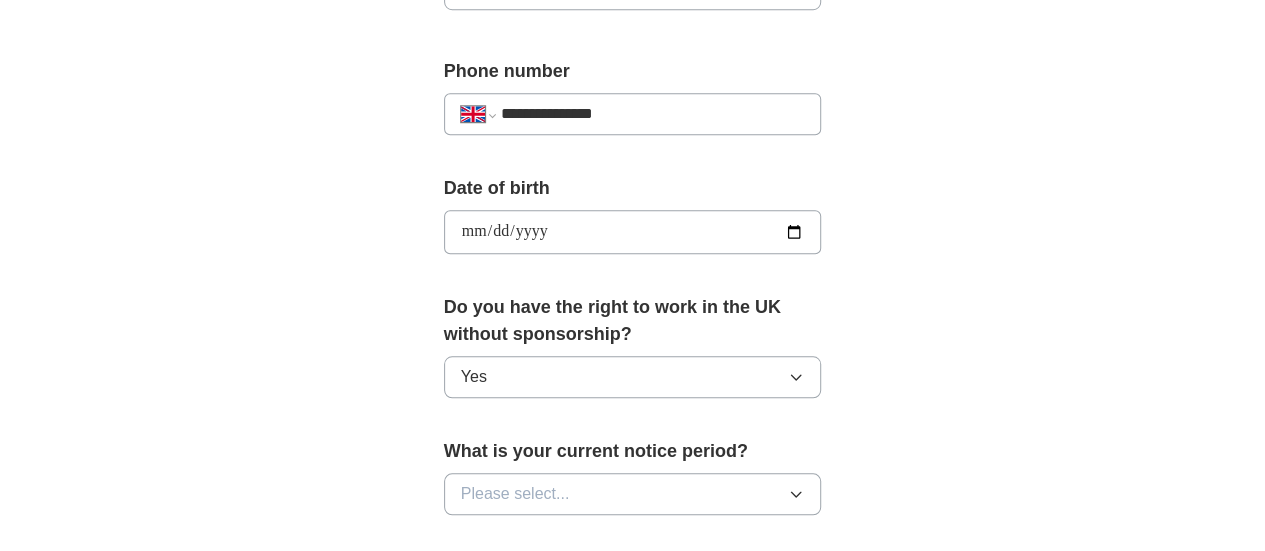 click on "Please select..." at bounding box center [633, 494] 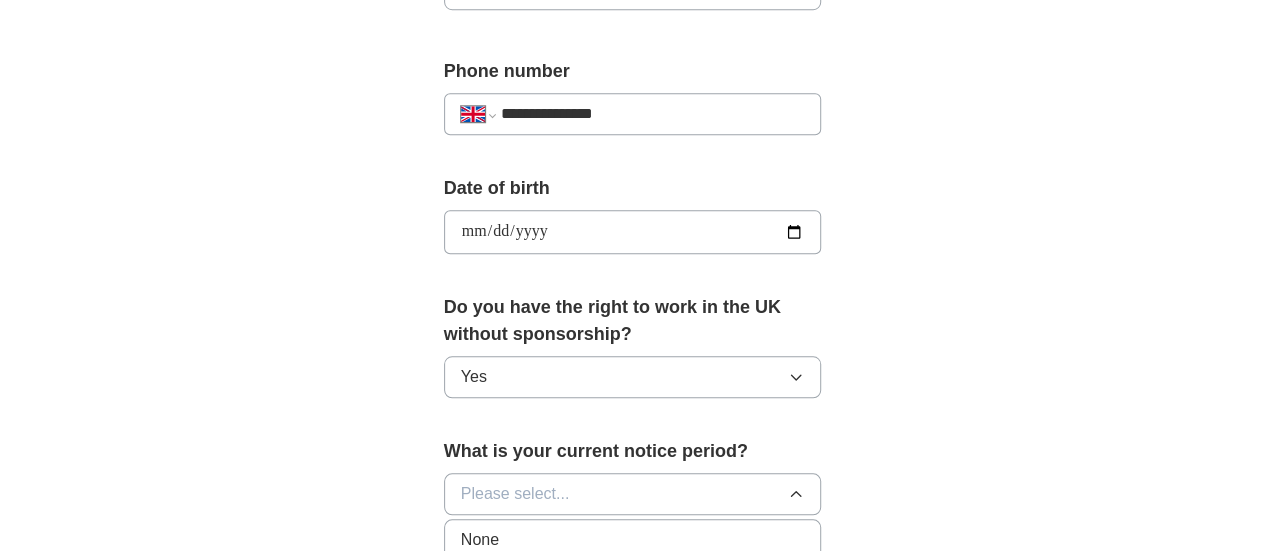 scroll, scrollTop: 1258, scrollLeft: 0, axis: vertical 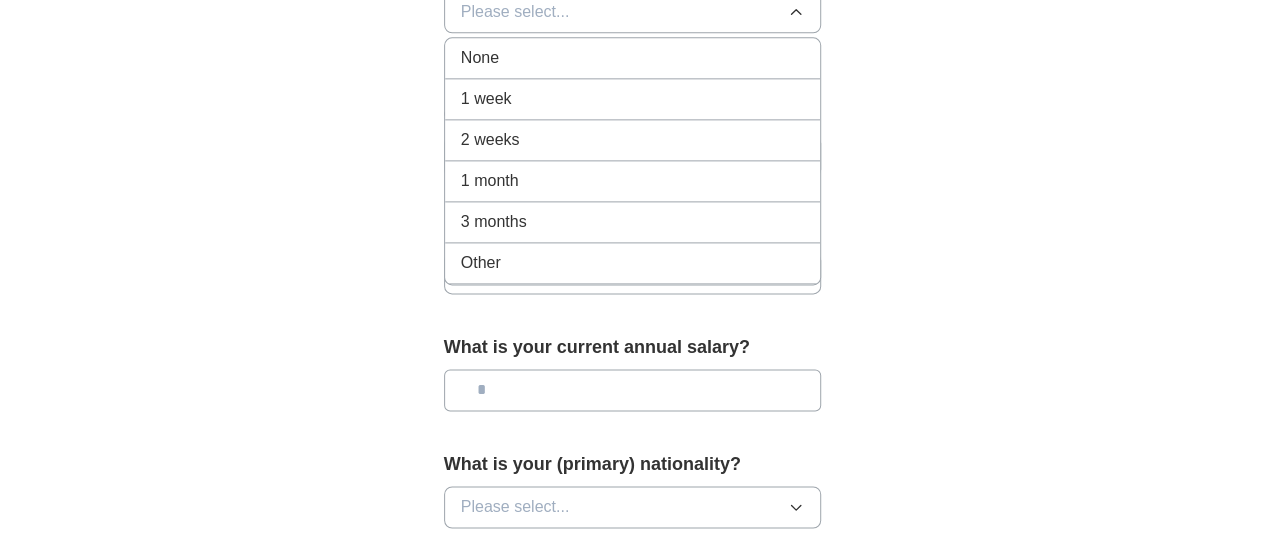 click on "2 weeks" at bounding box center (633, 140) 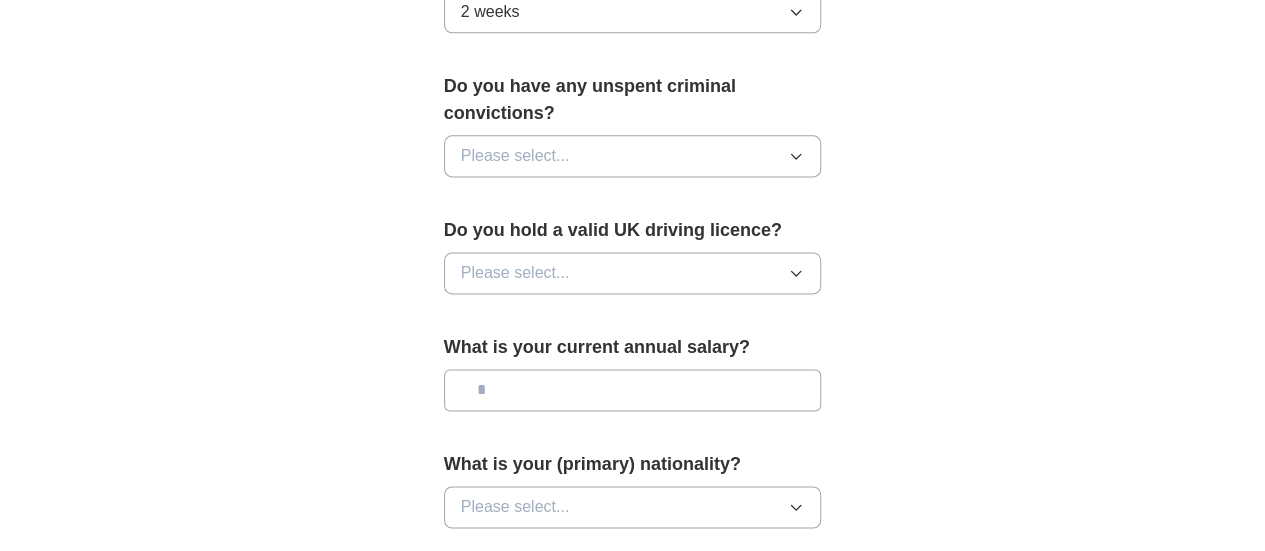 click on "Please select..." at bounding box center [633, 156] 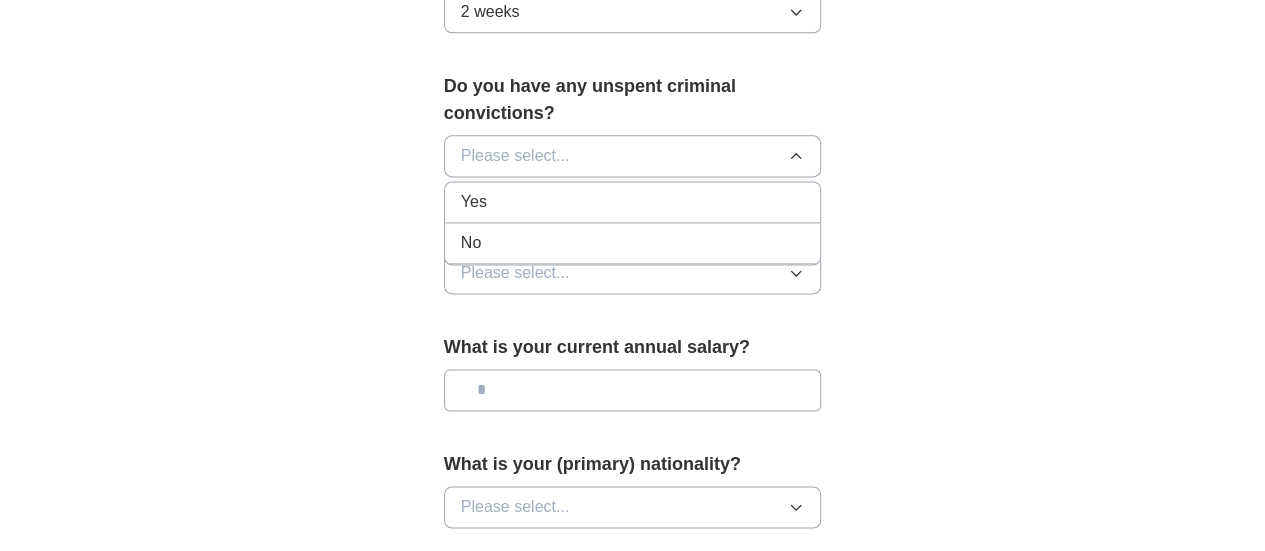 click on "No" at bounding box center [633, 243] 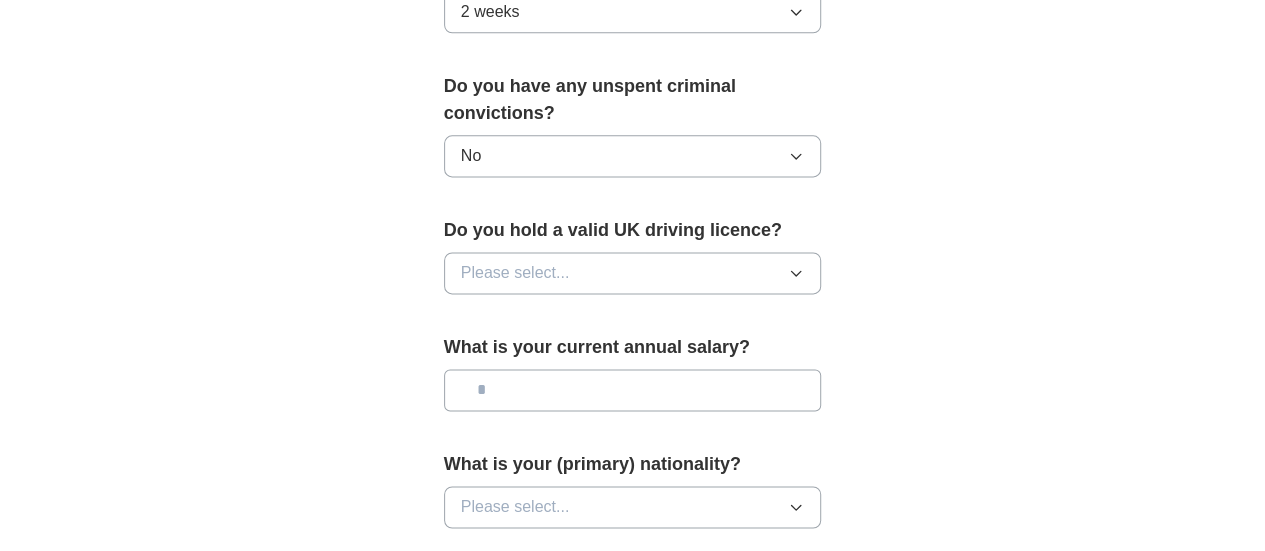 click on "Please select..." at bounding box center (515, 273) 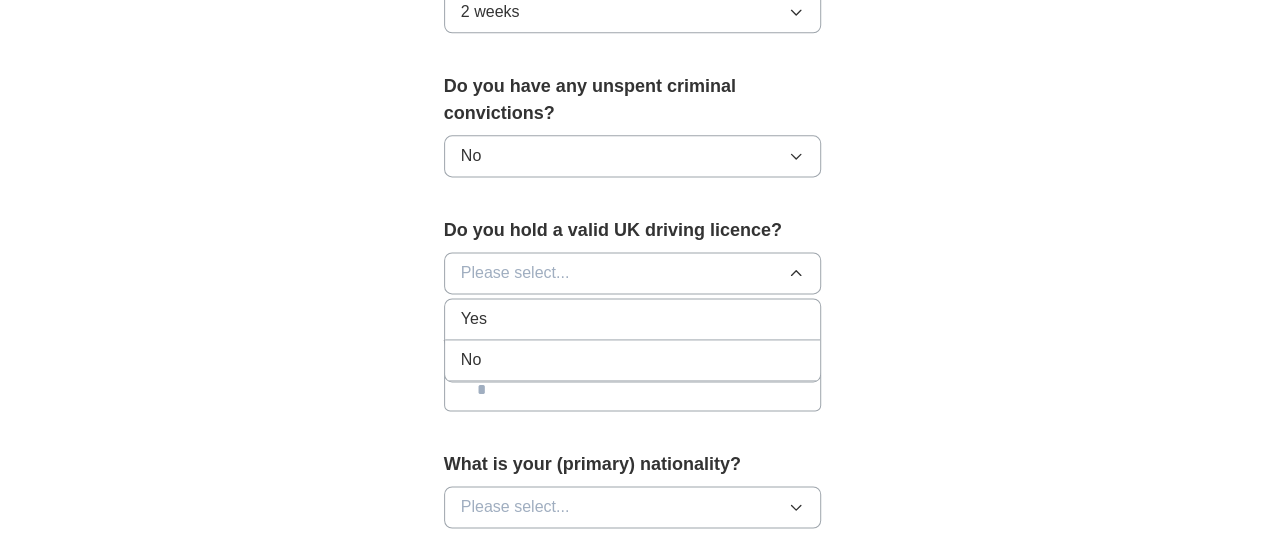 click on "Yes" at bounding box center (633, 319) 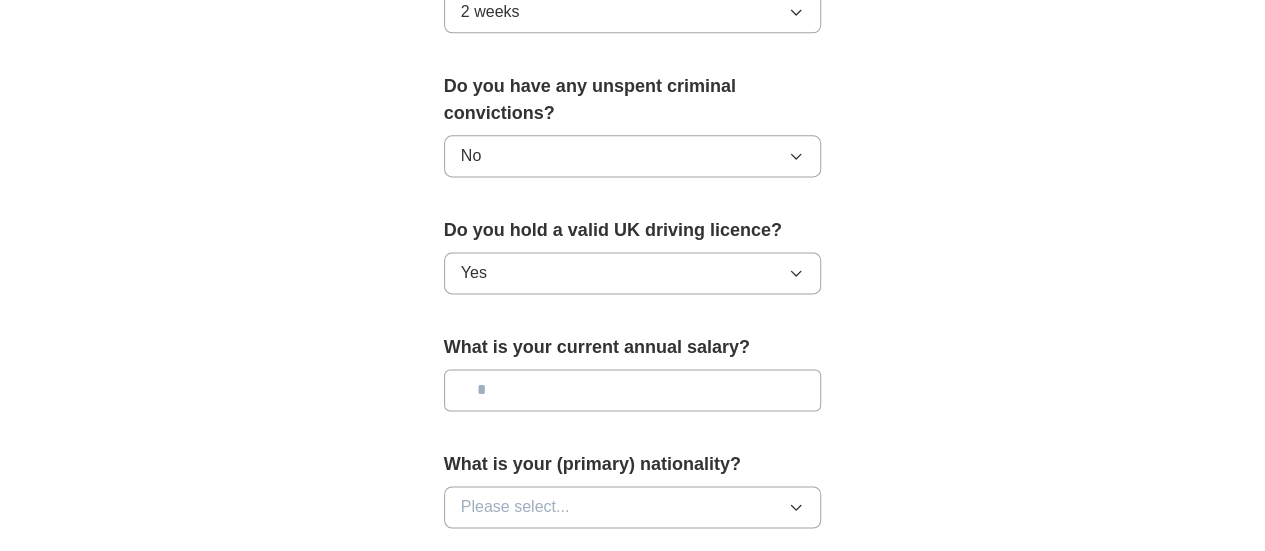 click at bounding box center [633, 390] 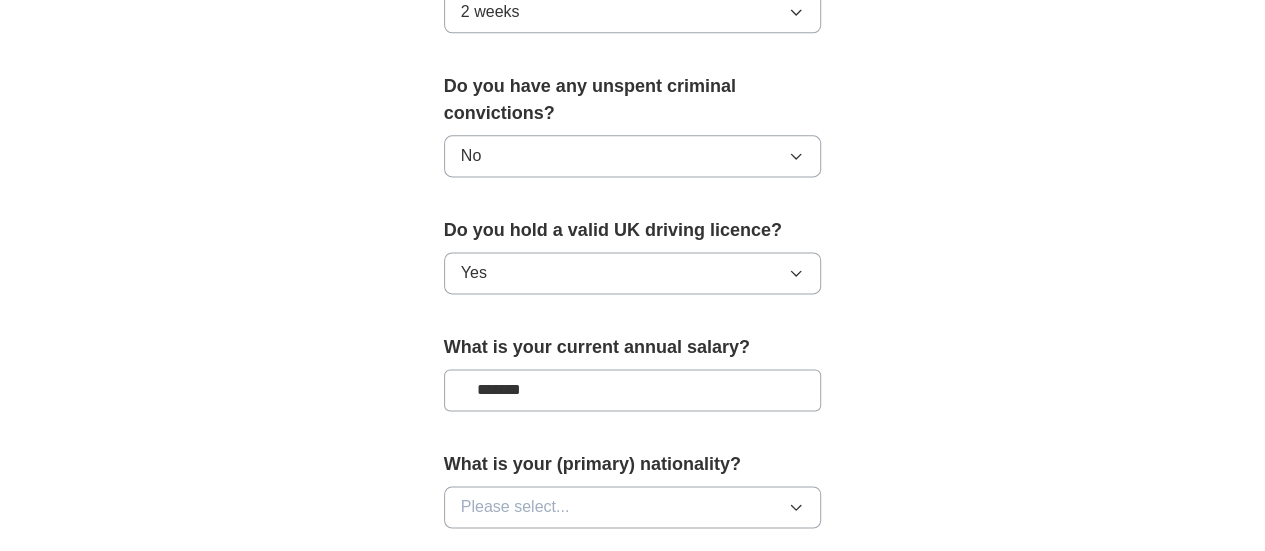 type on "*******" 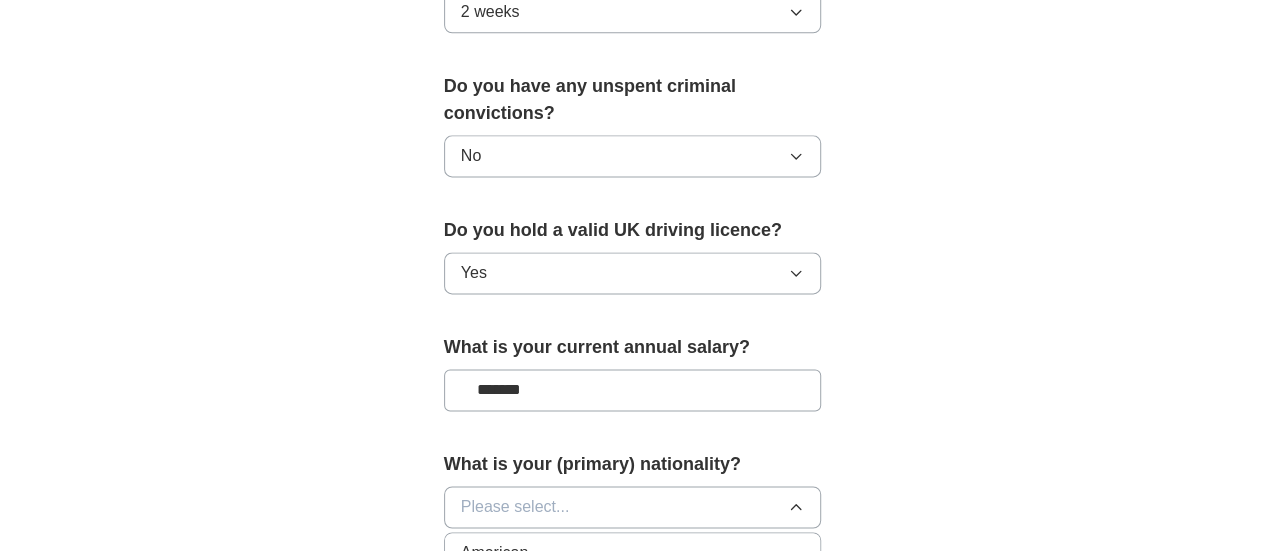 scroll, scrollTop: 1604, scrollLeft: 0, axis: vertical 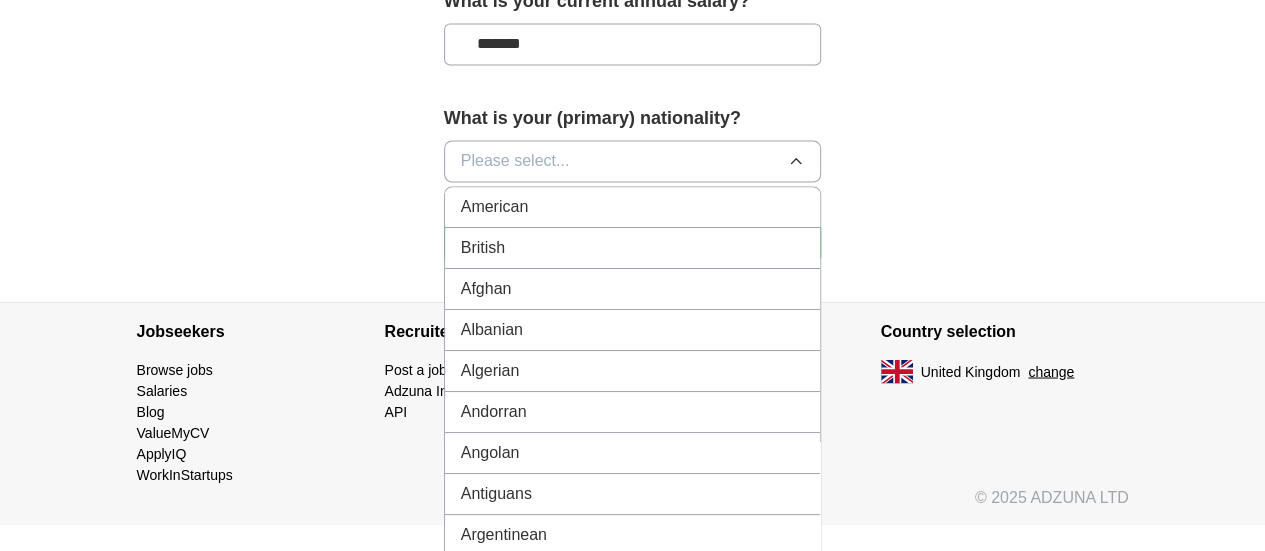 type 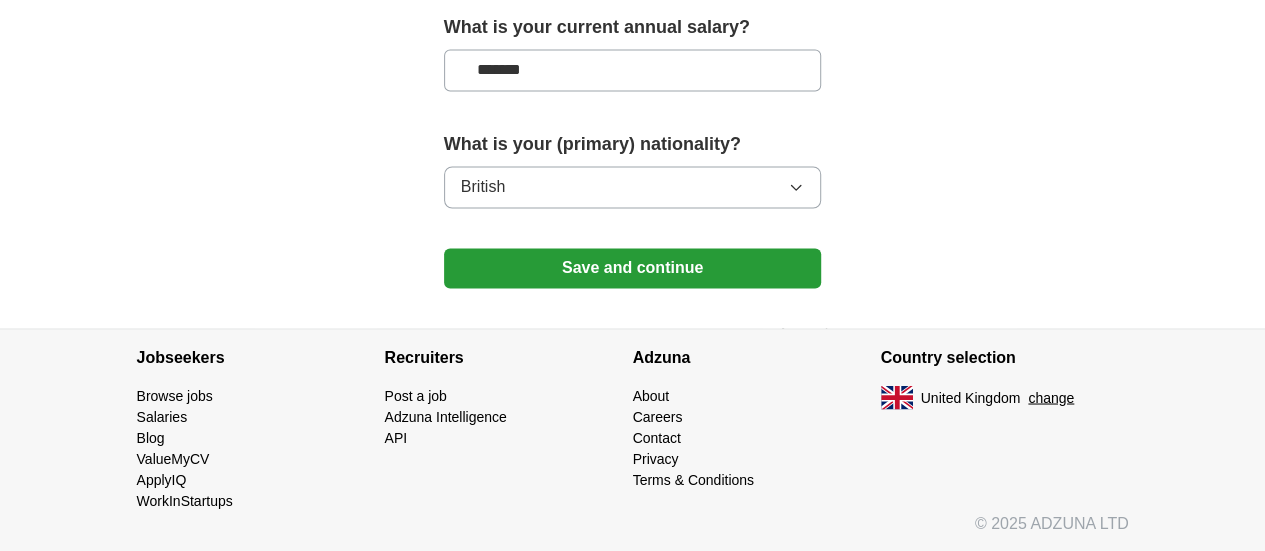 scroll, scrollTop: 1542, scrollLeft: 0, axis: vertical 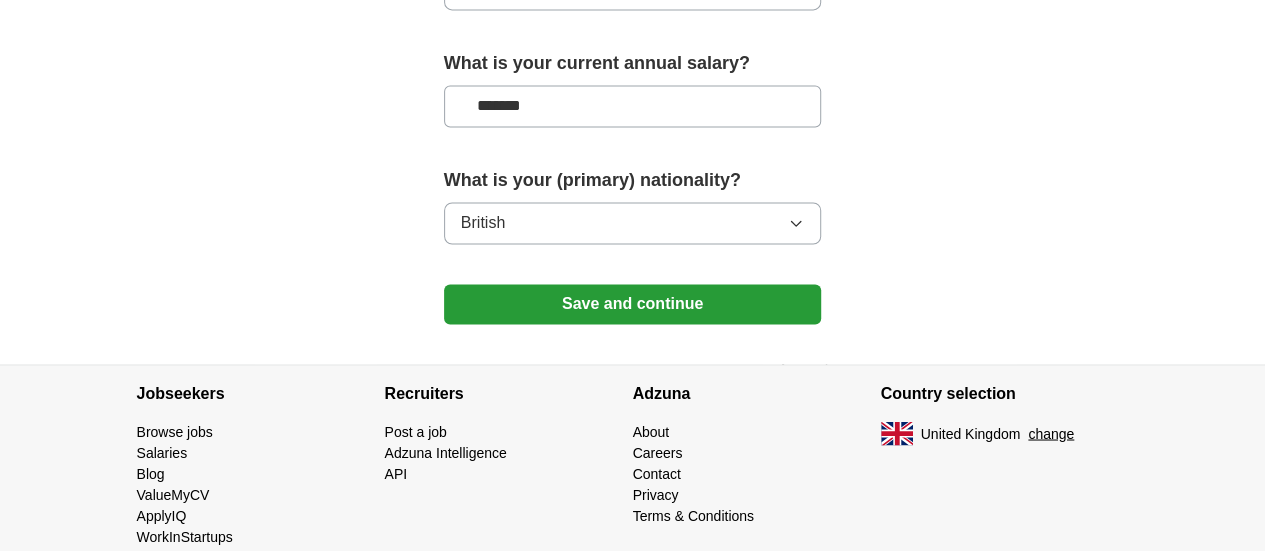 click on "Save and continue" at bounding box center (633, 304) 